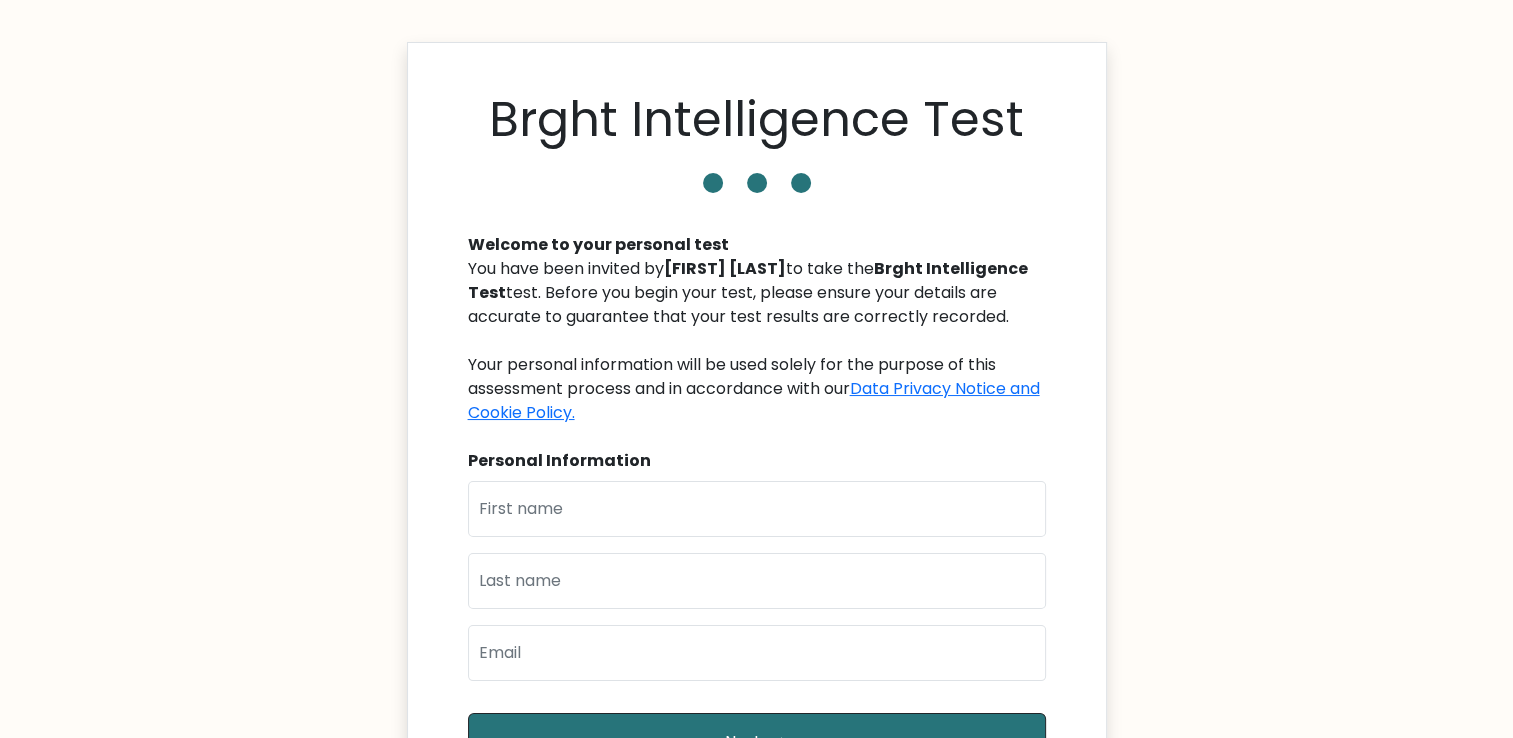 scroll, scrollTop: 0, scrollLeft: 0, axis: both 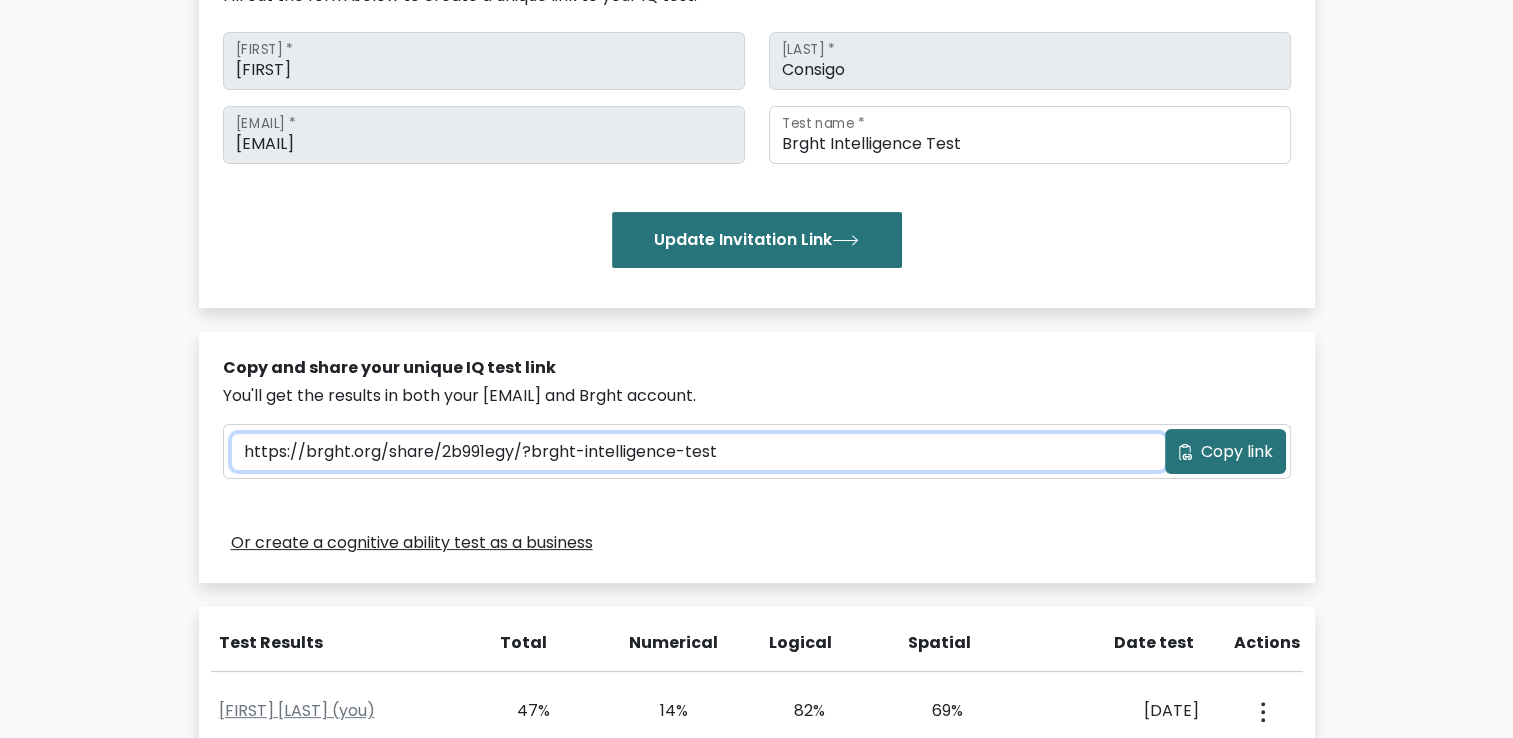 click on "https://brght.org/share/2b991egy/?brght-intelligence-test" at bounding box center [698, 452] 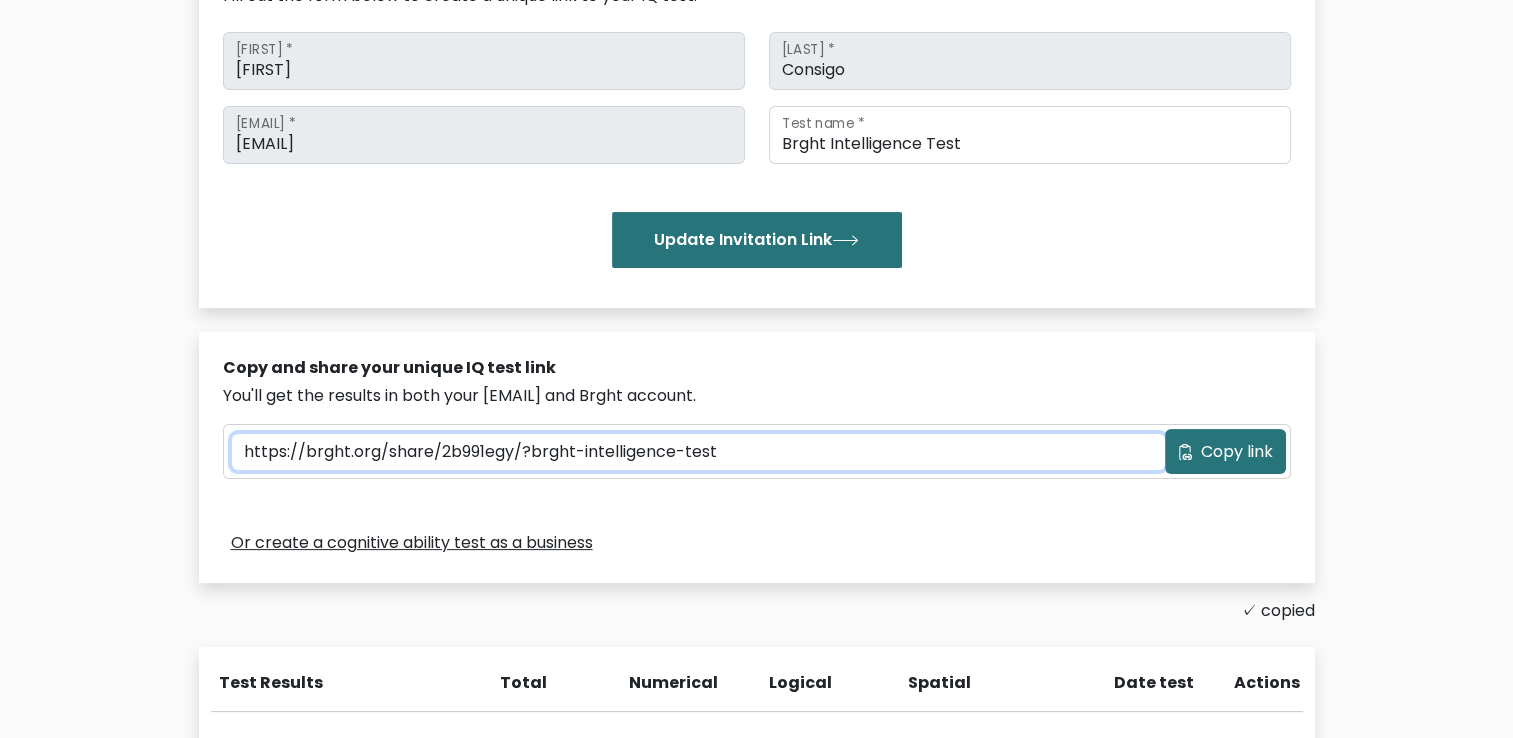click on "https://brght.org/share/2b991egy/?brght-intelligence-test" at bounding box center [698, 452] 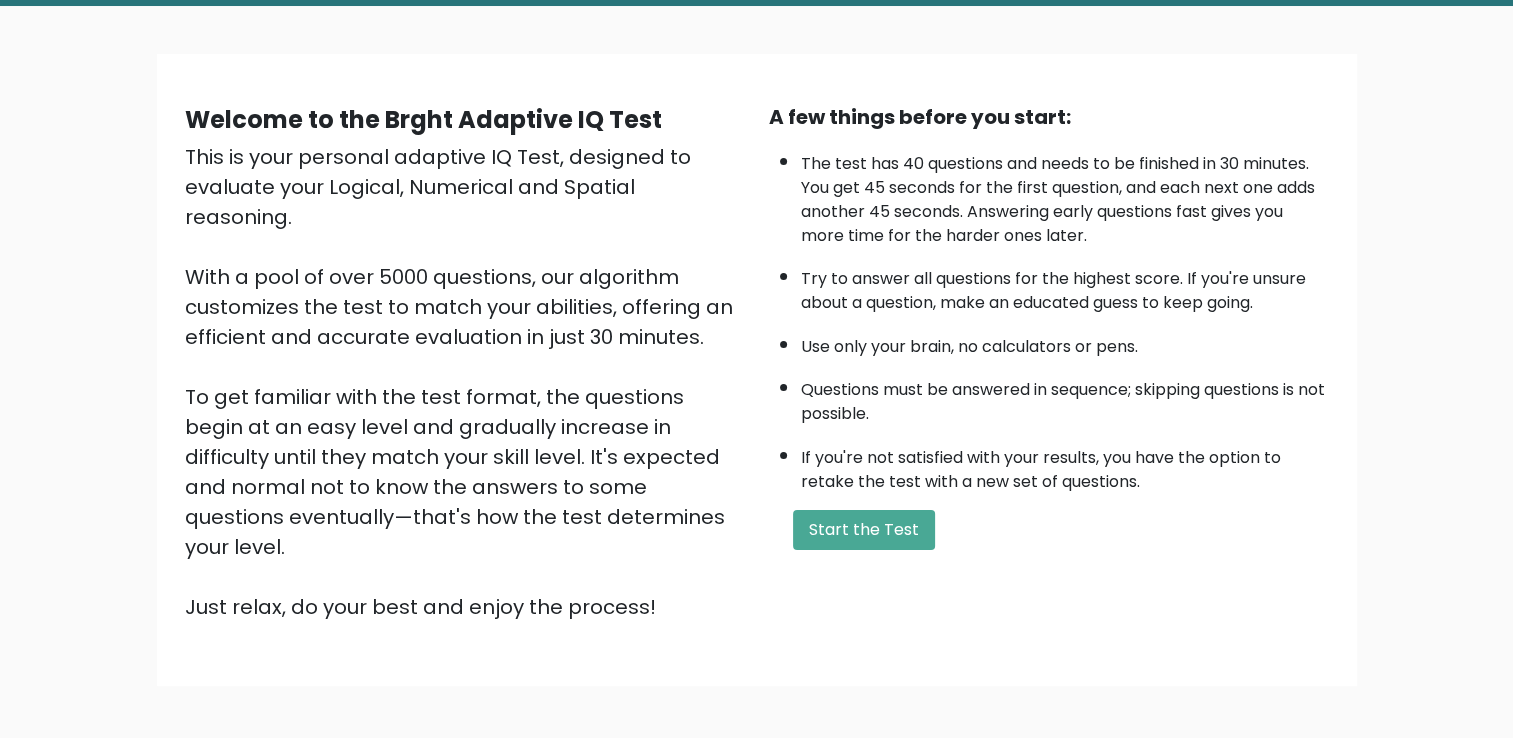 scroll, scrollTop: 0, scrollLeft: 0, axis: both 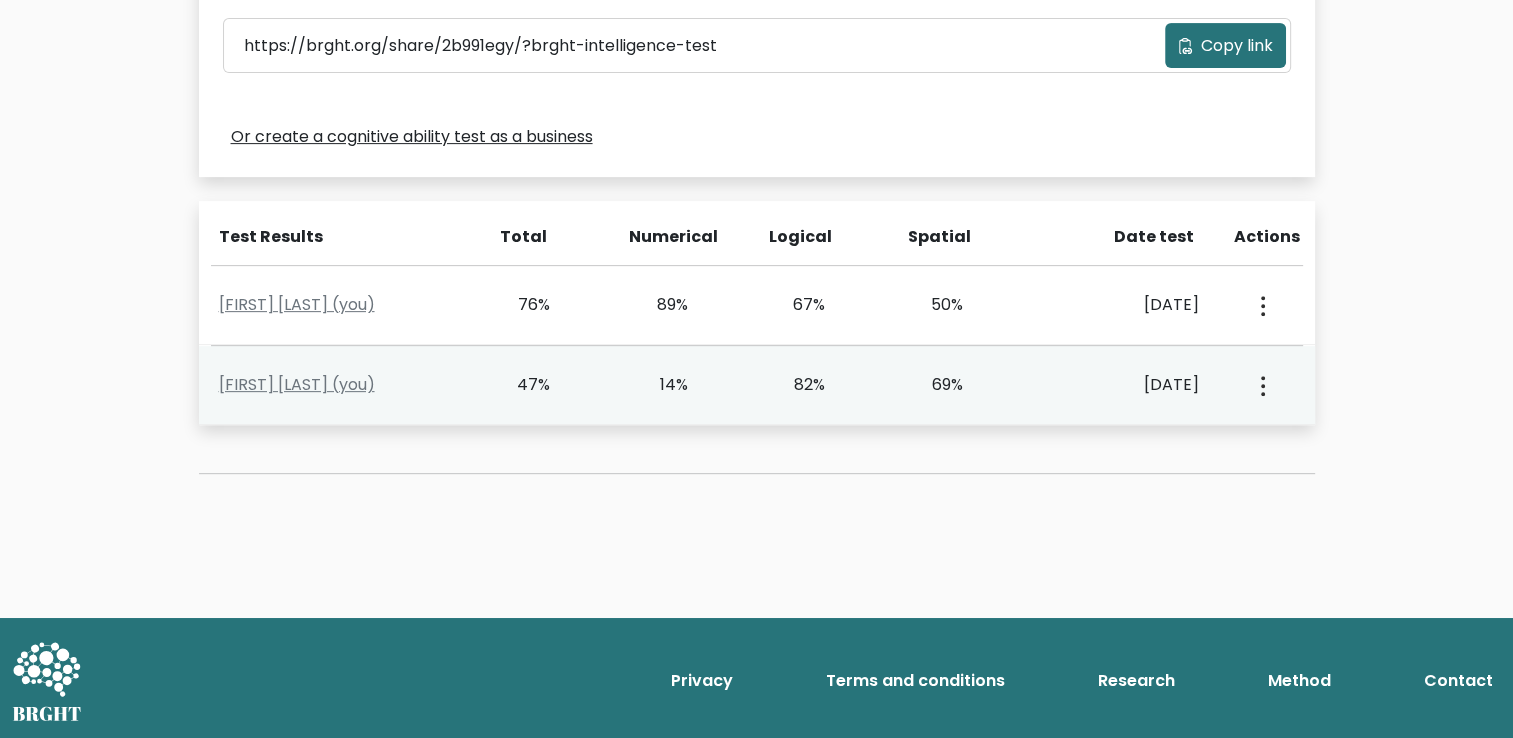 click at bounding box center (1261, 305) 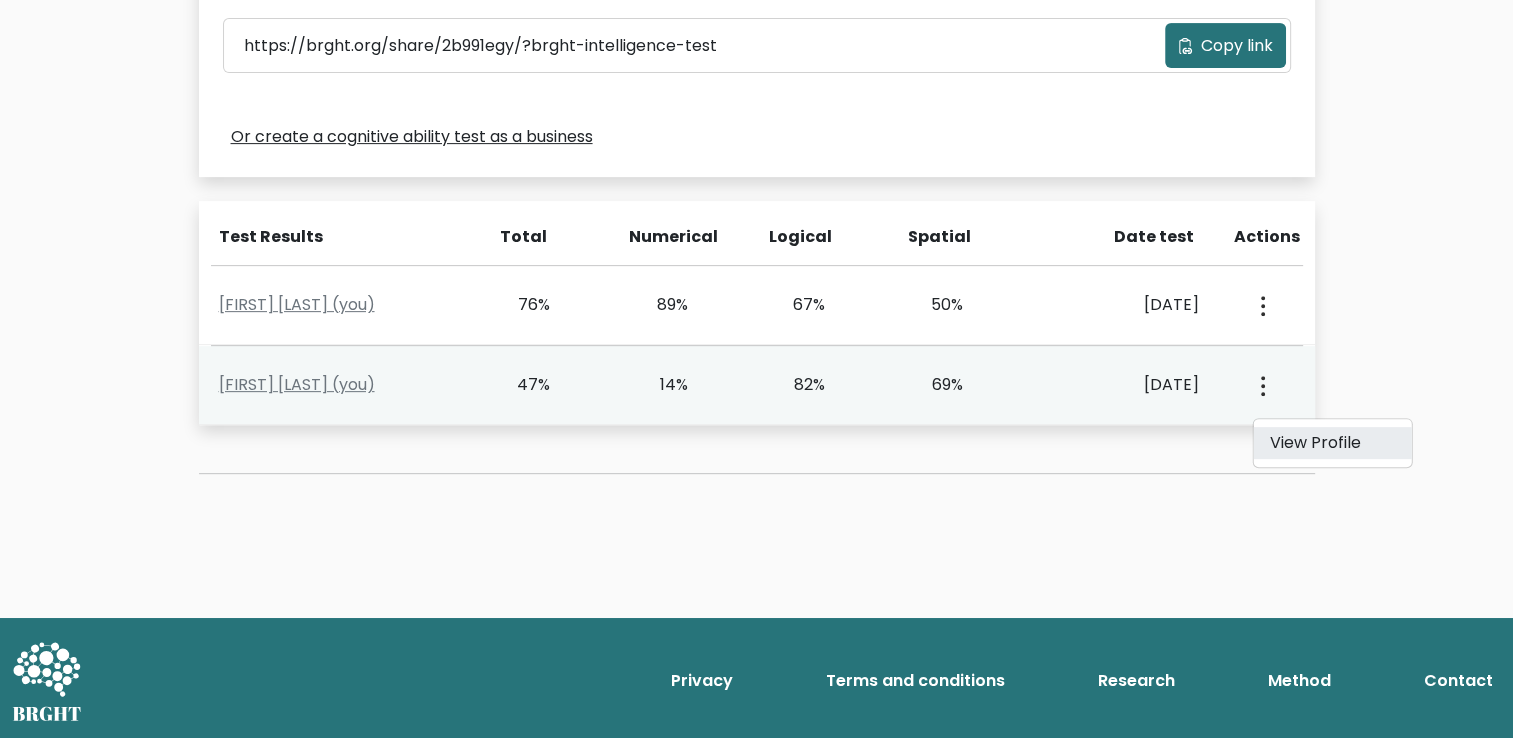 click on "View Profile" at bounding box center [1332, 443] 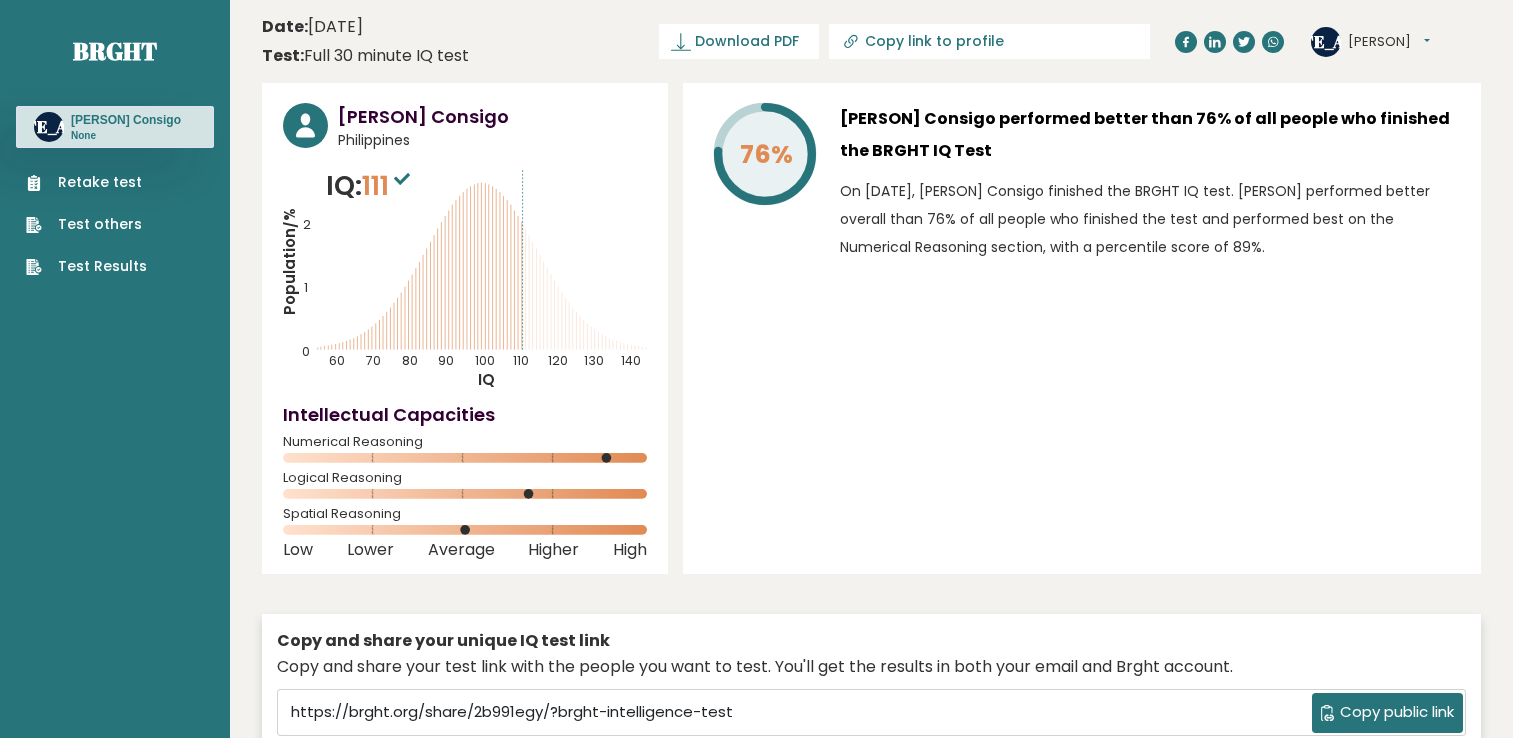 scroll, scrollTop: 0, scrollLeft: 0, axis: both 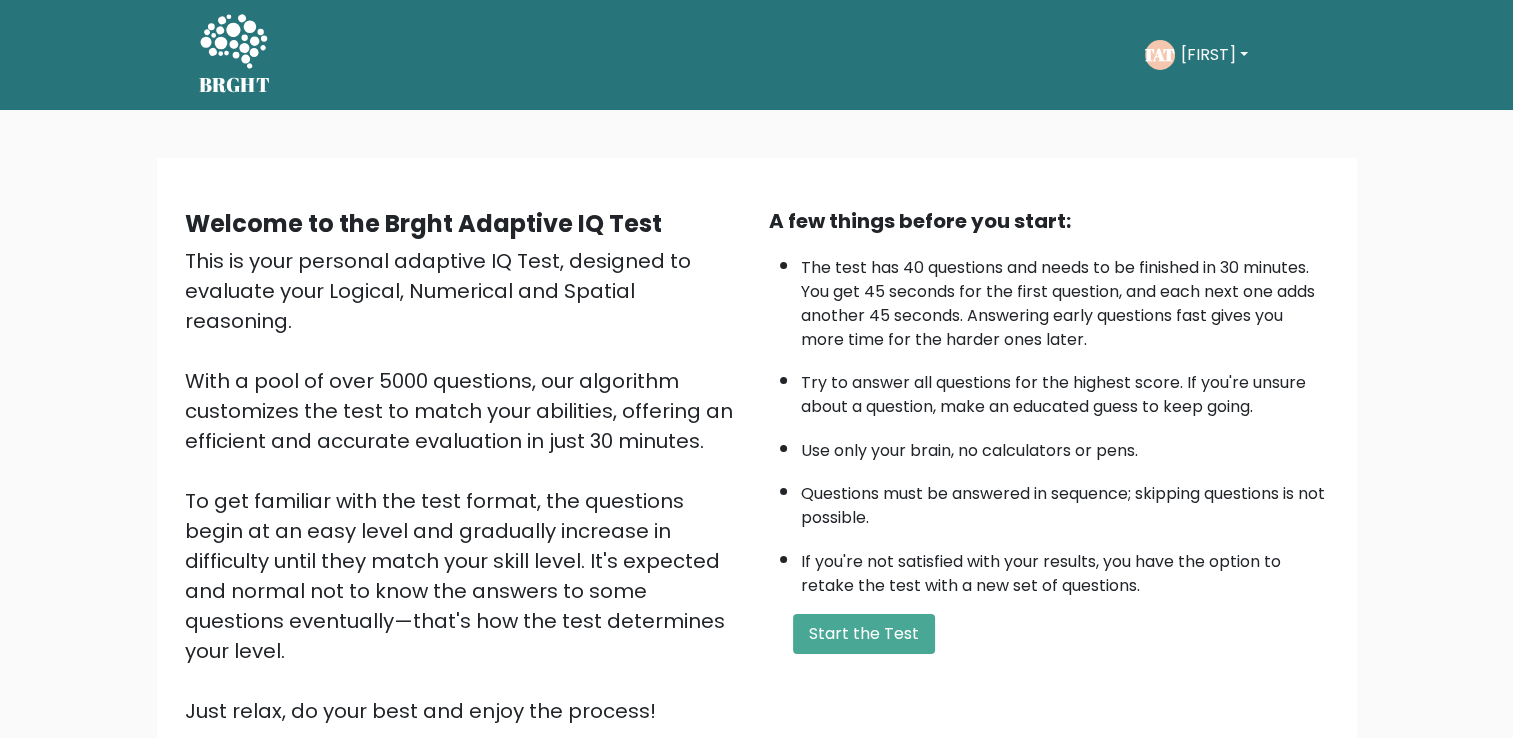 click on "[STATE]" at bounding box center [1160, 55] 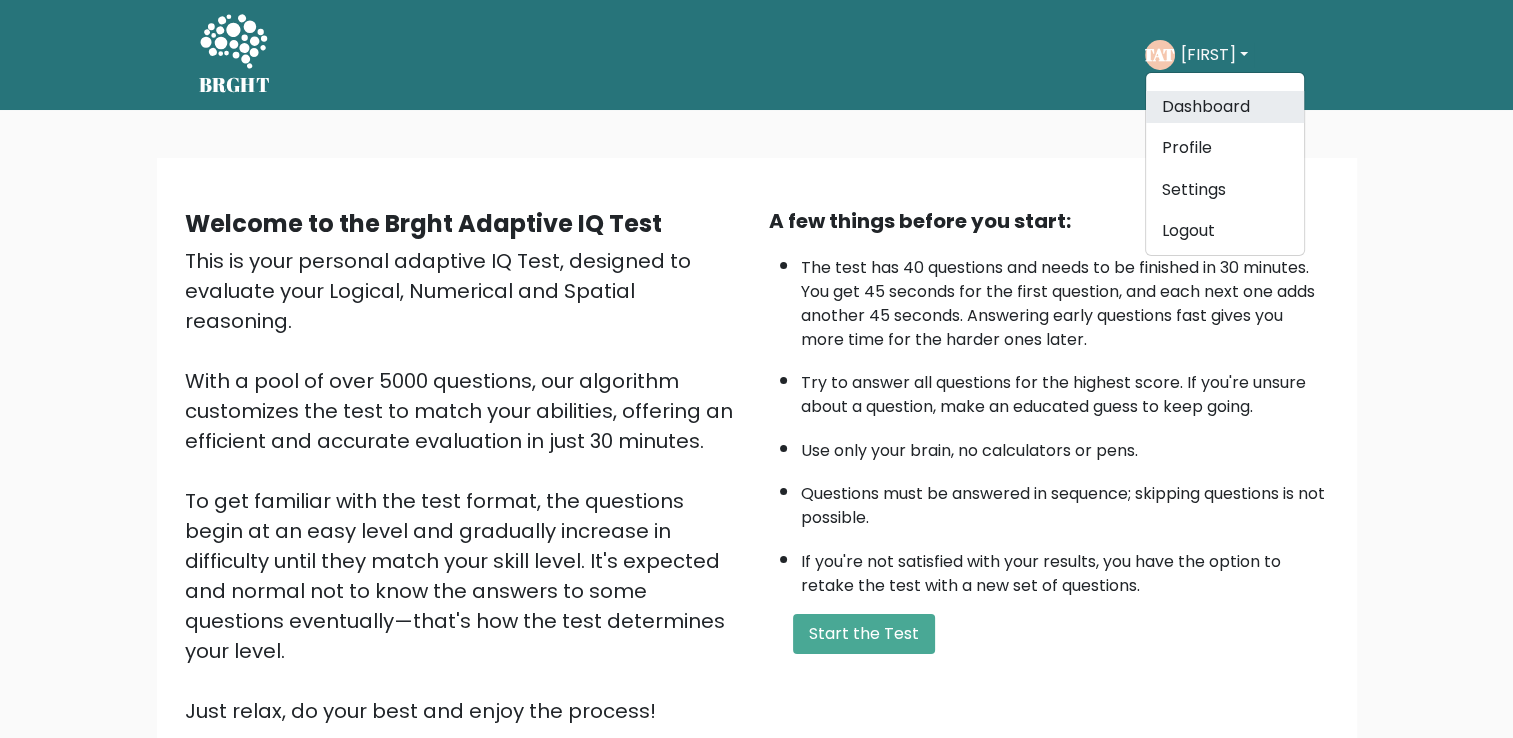 click on "Dashboard" at bounding box center (1225, 107) 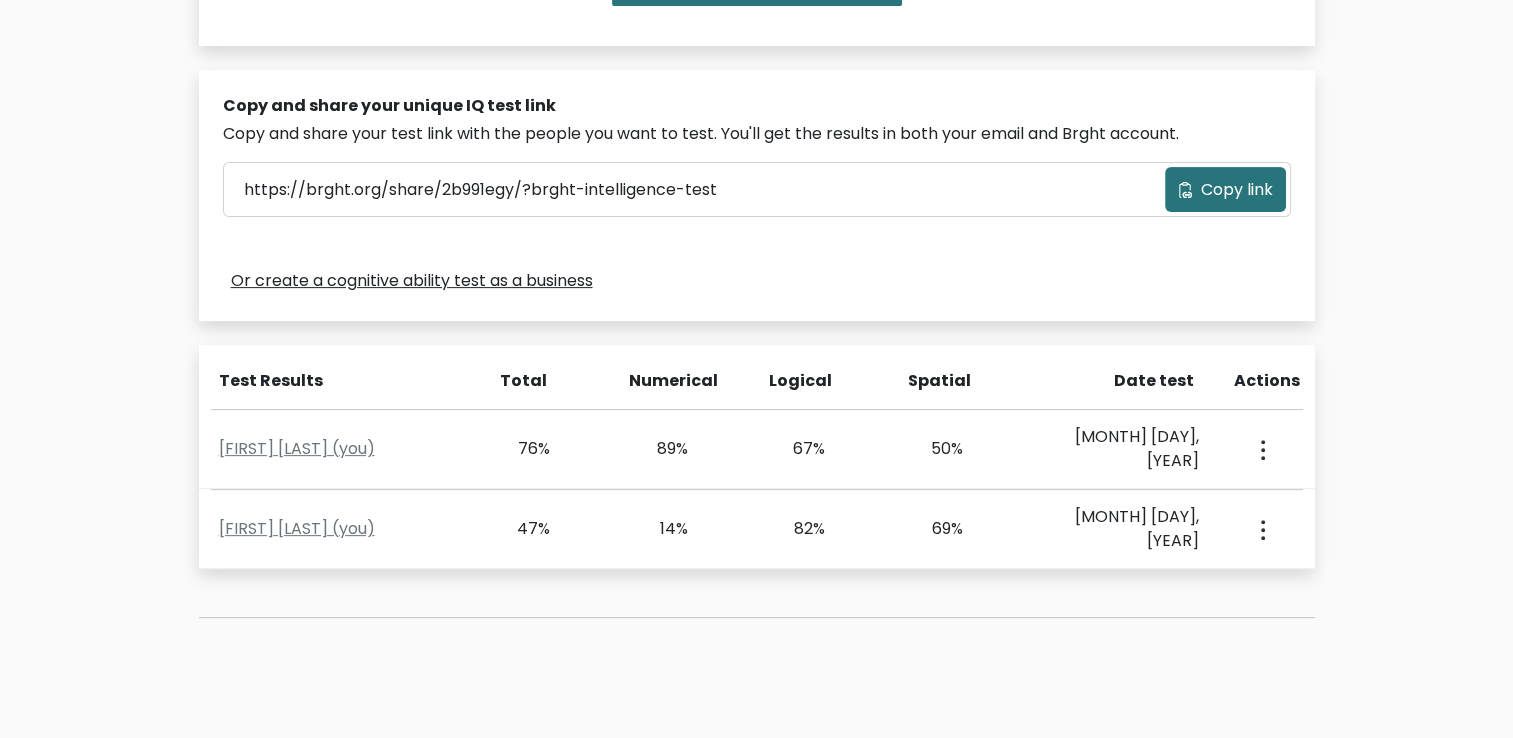 scroll, scrollTop: 500, scrollLeft: 0, axis: vertical 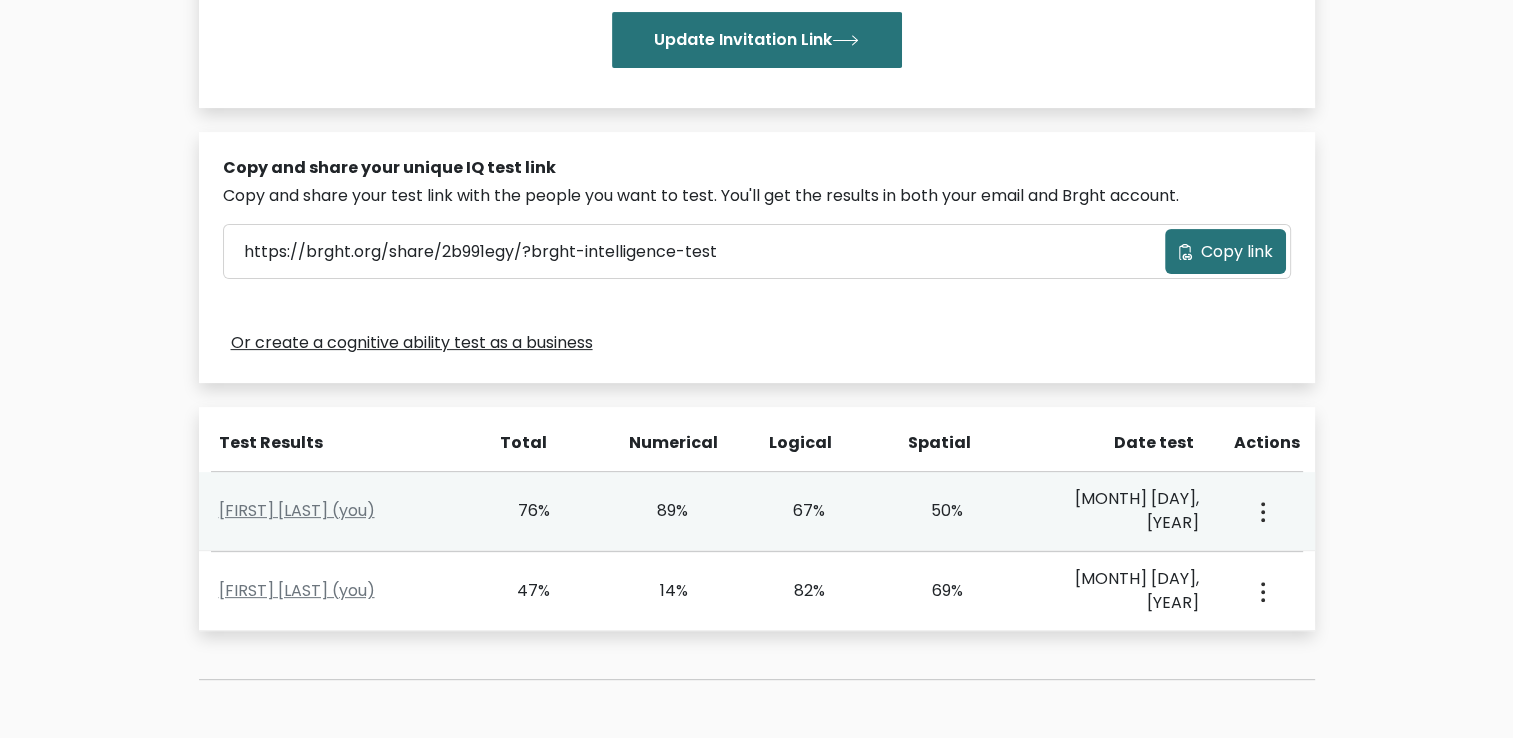 click at bounding box center [1263, 512] 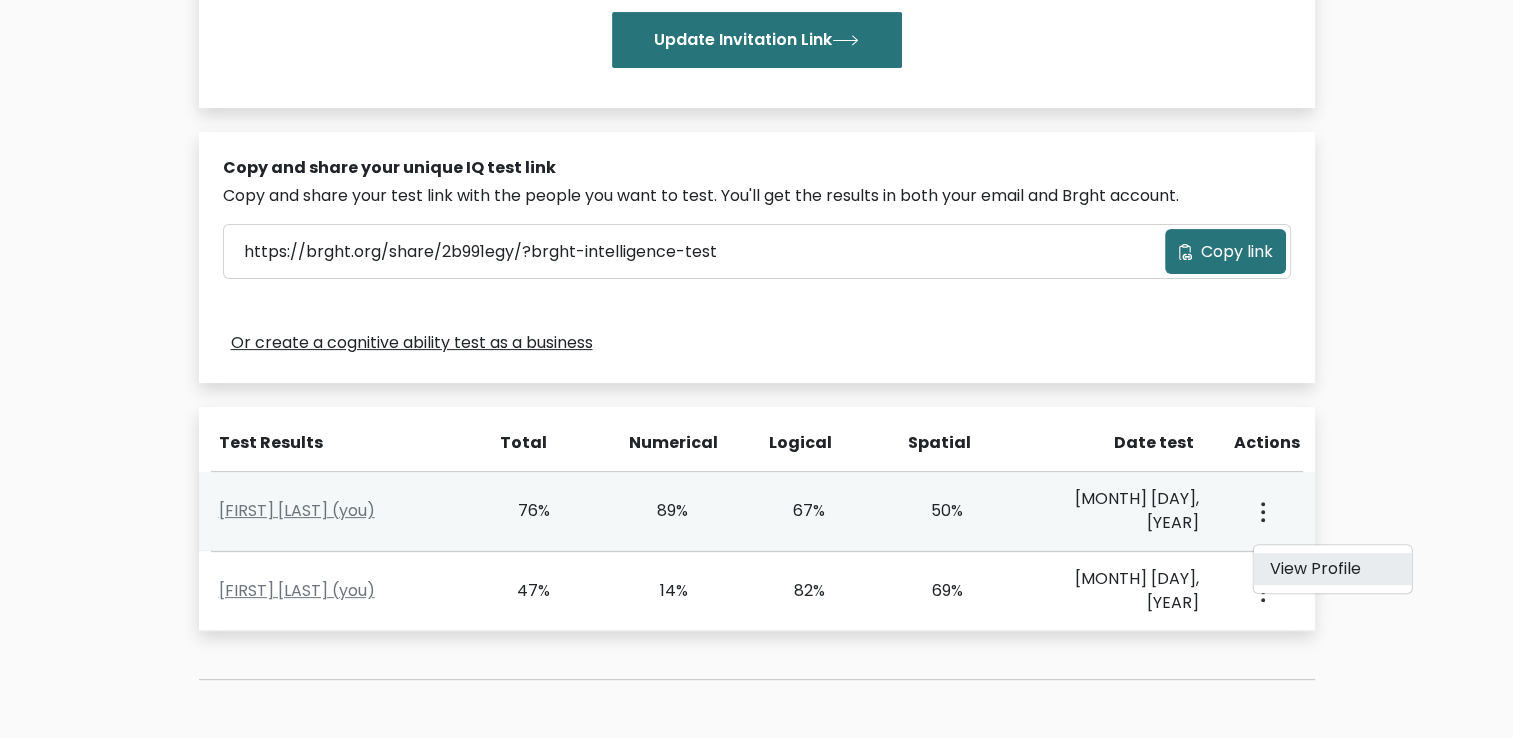 click on "View Profile" at bounding box center (1332, 569) 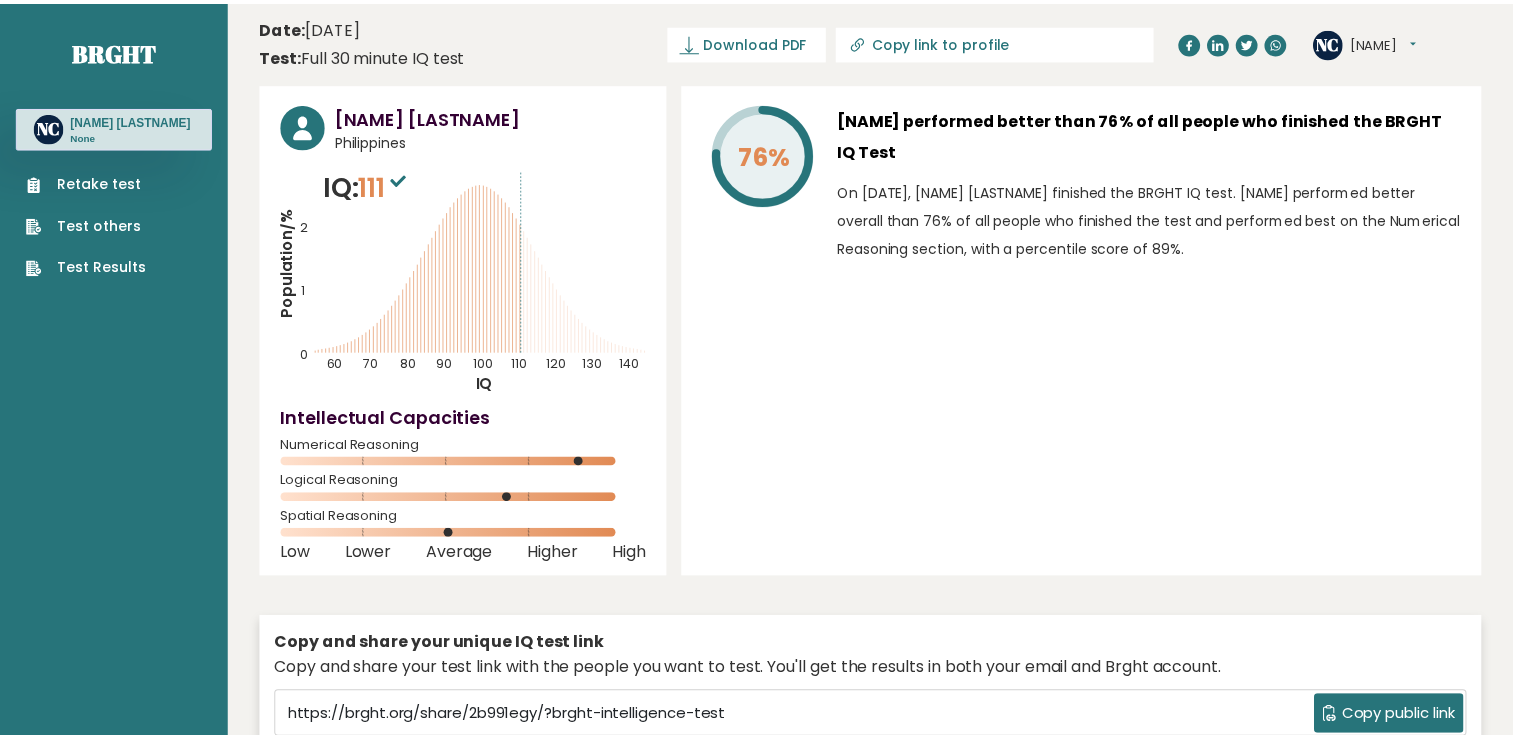 scroll, scrollTop: 0, scrollLeft: 0, axis: both 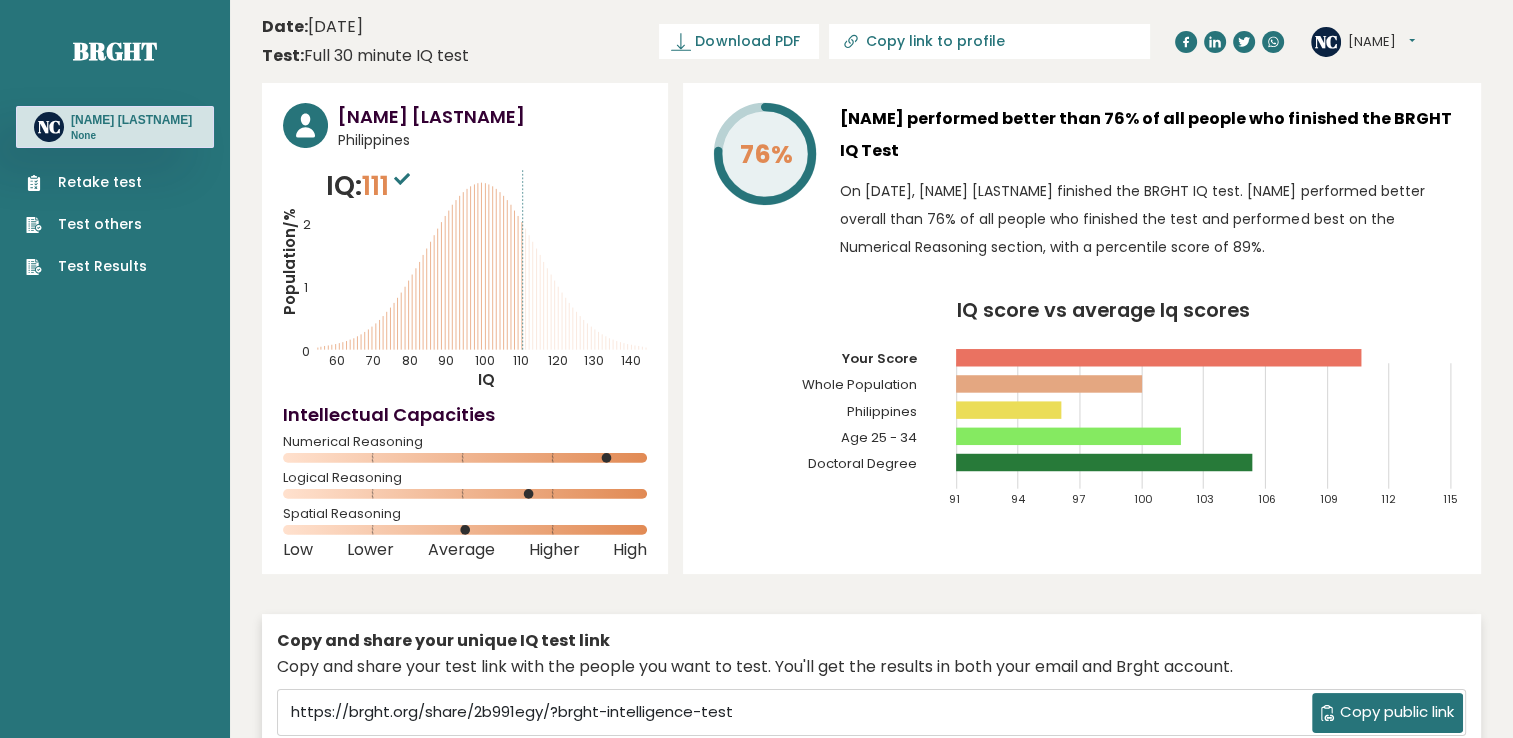 click on "Copy link to profile" at bounding box center (1001, 41) 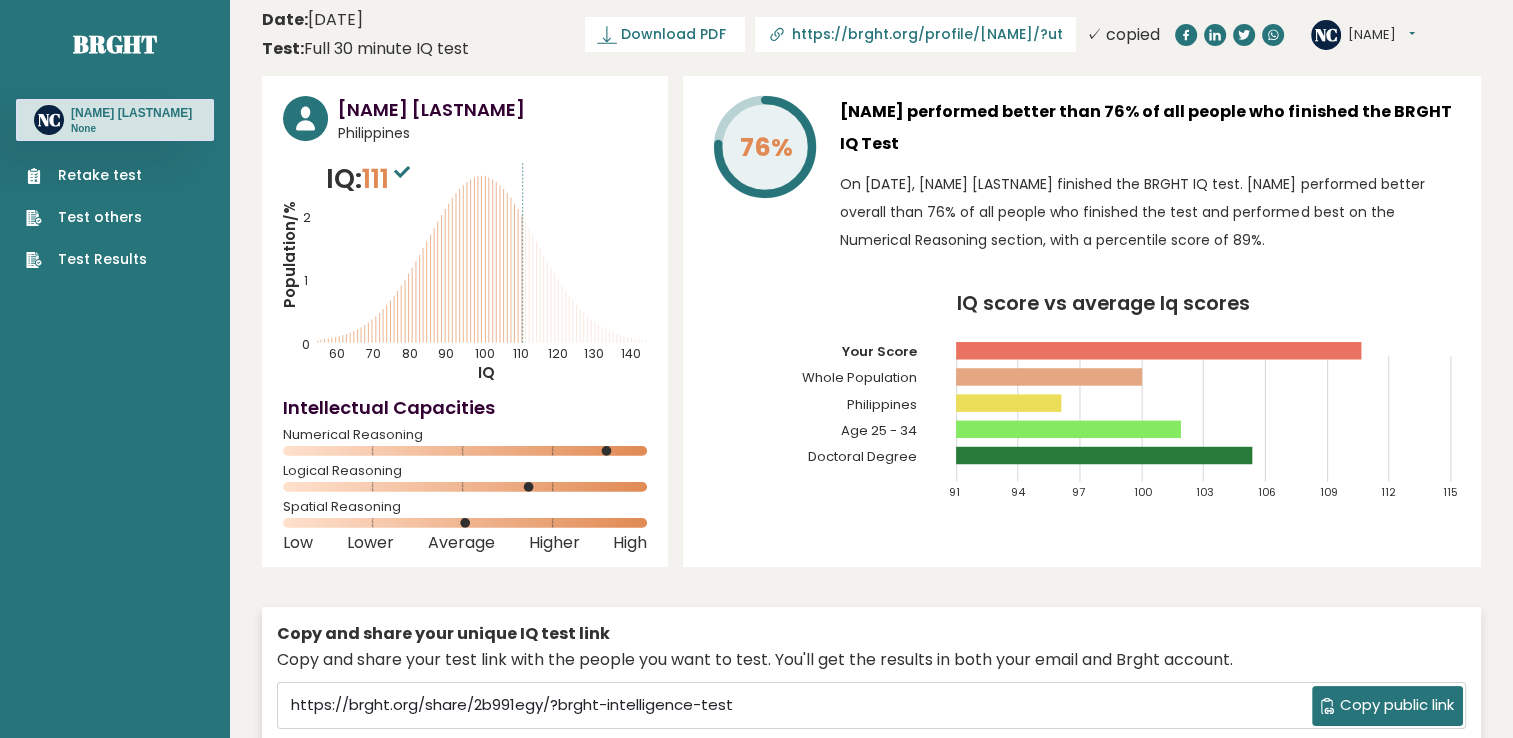 scroll, scrollTop: 0, scrollLeft: 0, axis: both 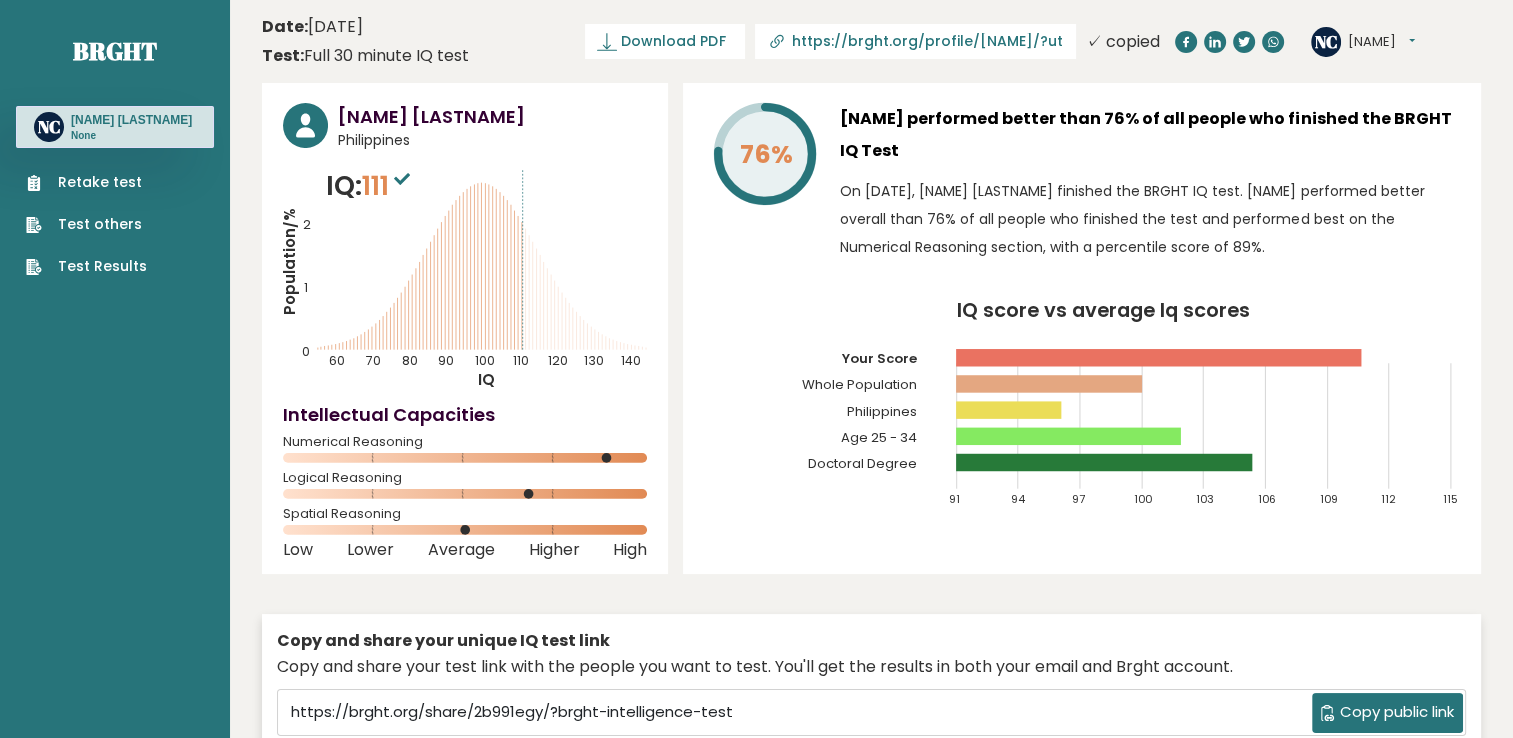 click on "Test Results" at bounding box center (86, 266) 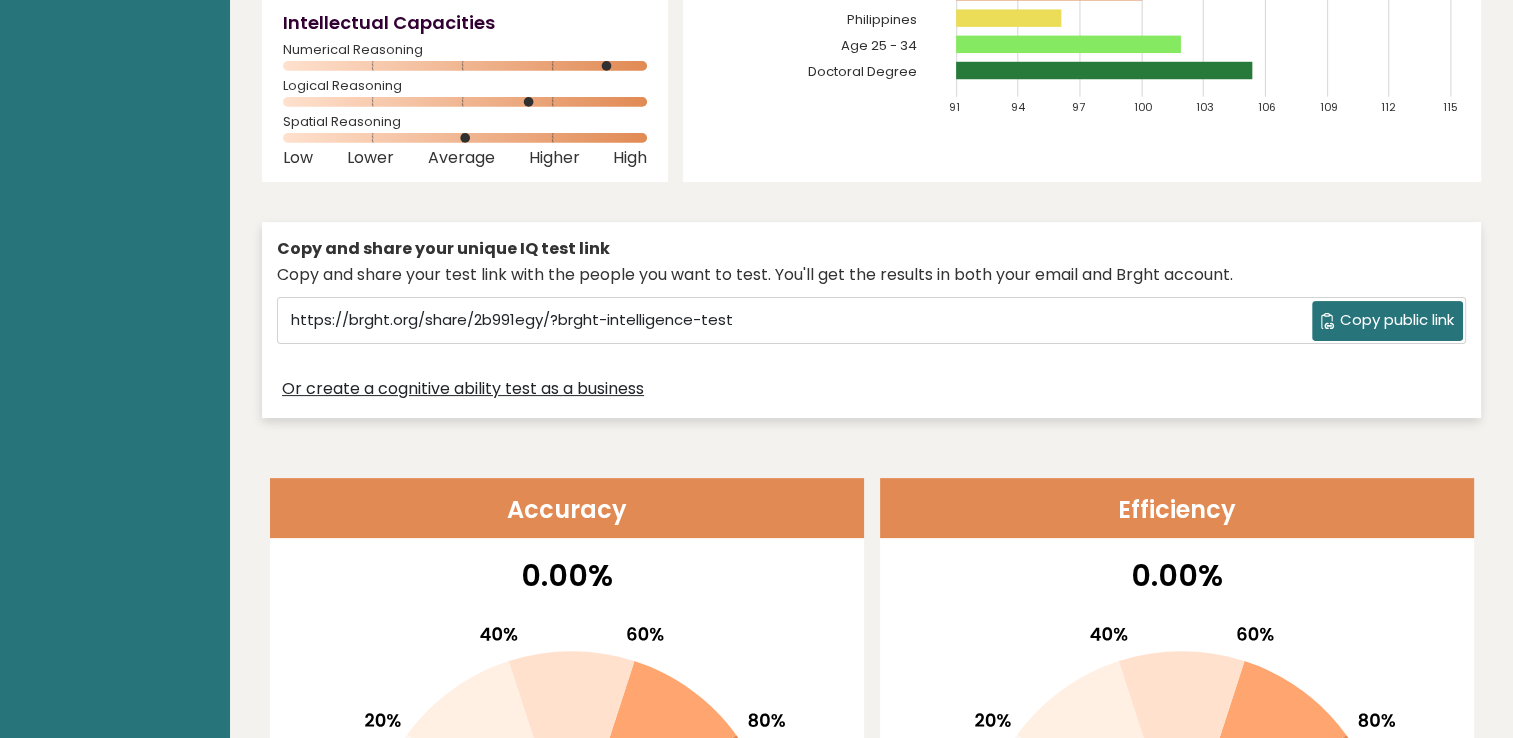 scroll, scrollTop: 0, scrollLeft: 0, axis: both 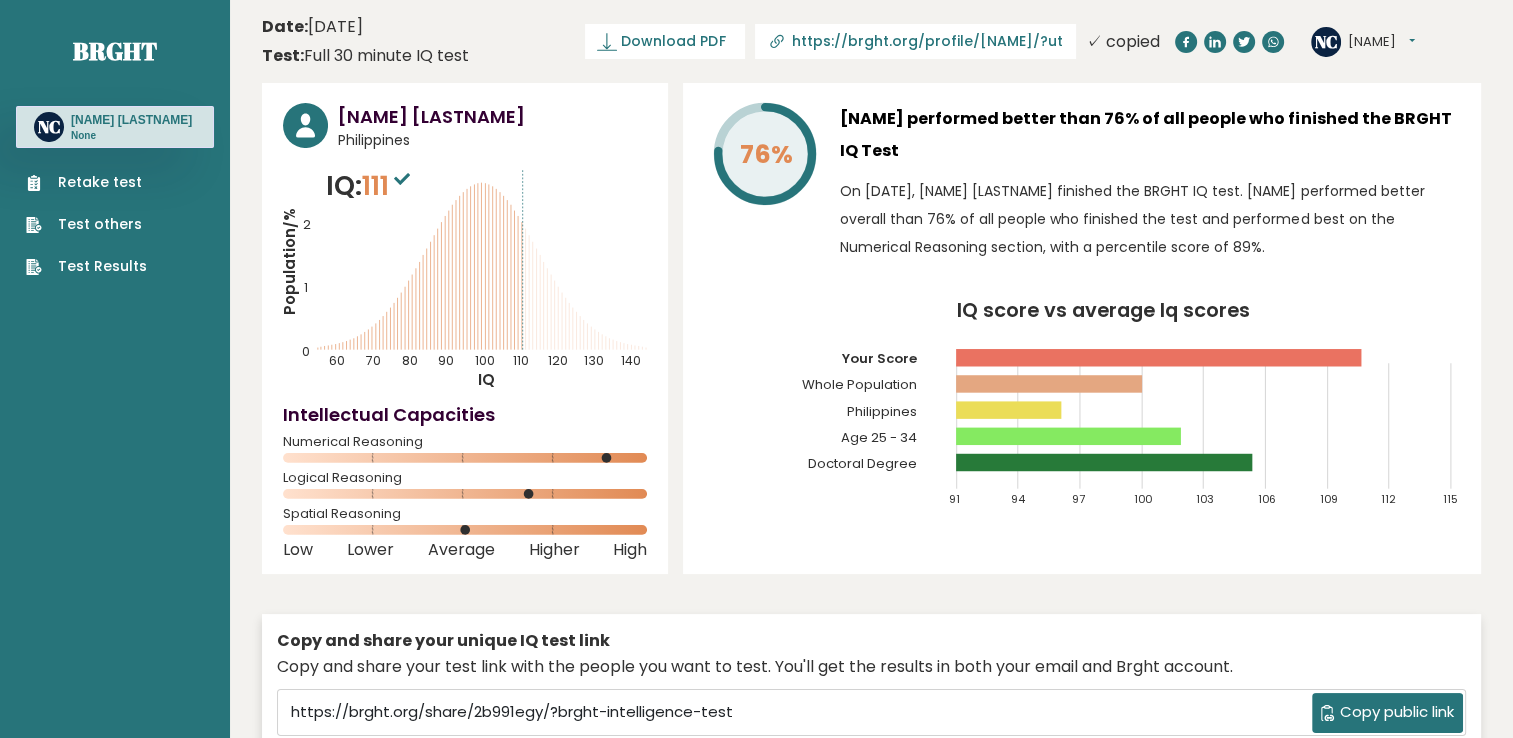 click on "Date:  [DATE]
Test:   Full 30 minute IQ test
Download PDF
Downloading...
Downloading
✓ Your PDF is downloaded...
https://brght.org/profile/[NAME]/?utm_source=share&utm_medium=copy&utm_campaign=profile
✓ copied
NC
[NAME]
Dashboard
Profile
Settings
Logout" at bounding box center (871, 41) 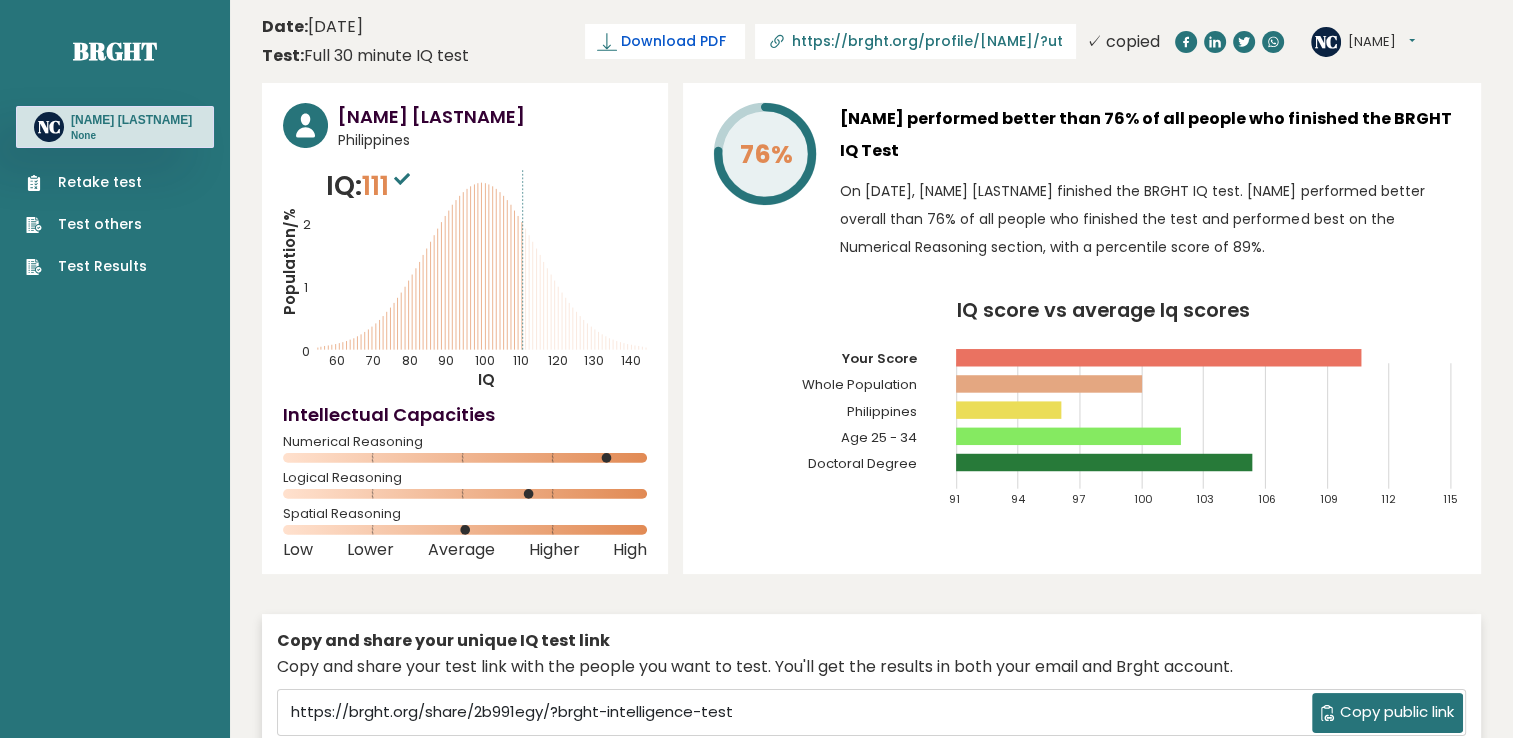 click on "Download PDF" at bounding box center (673, 41) 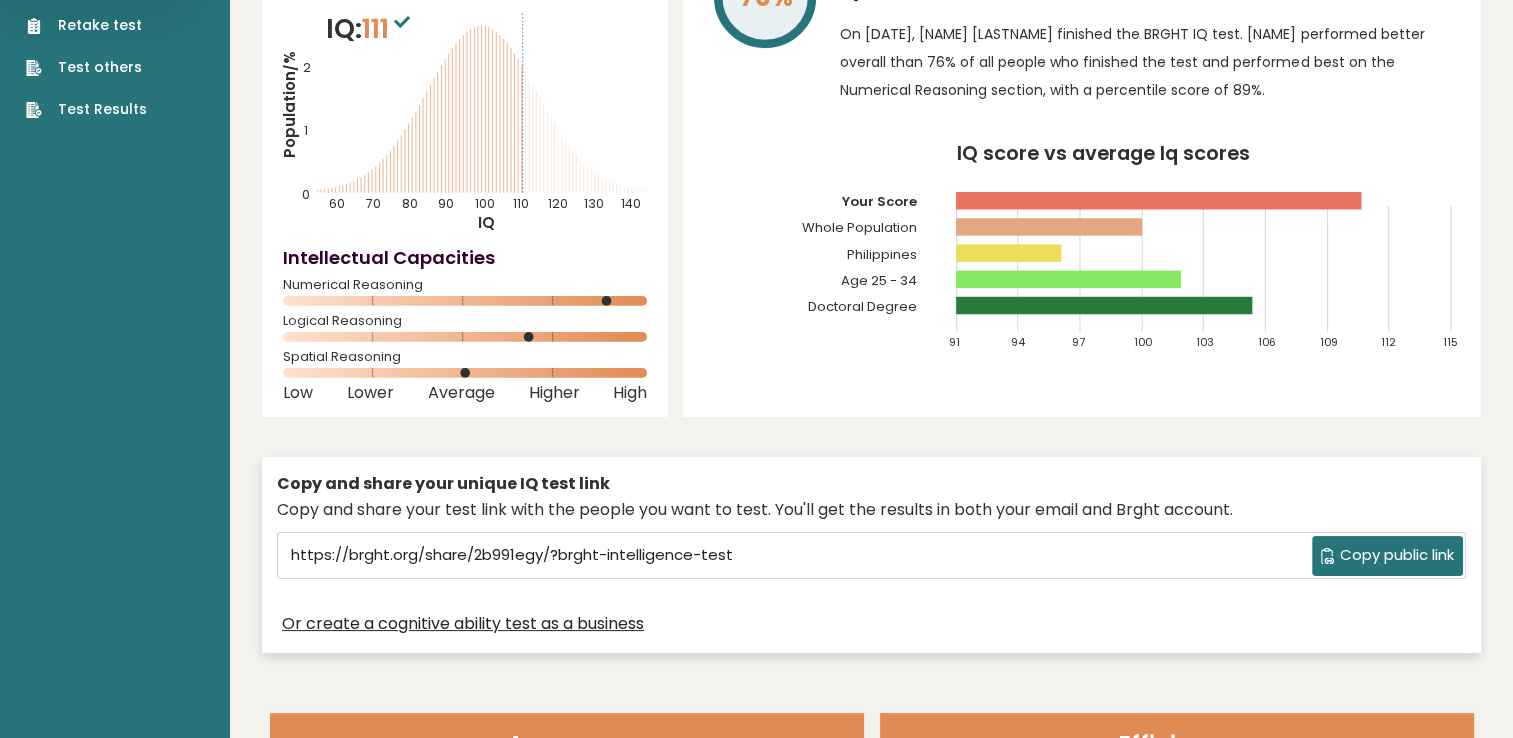 scroll, scrollTop: 300, scrollLeft: 0, axis: vertical 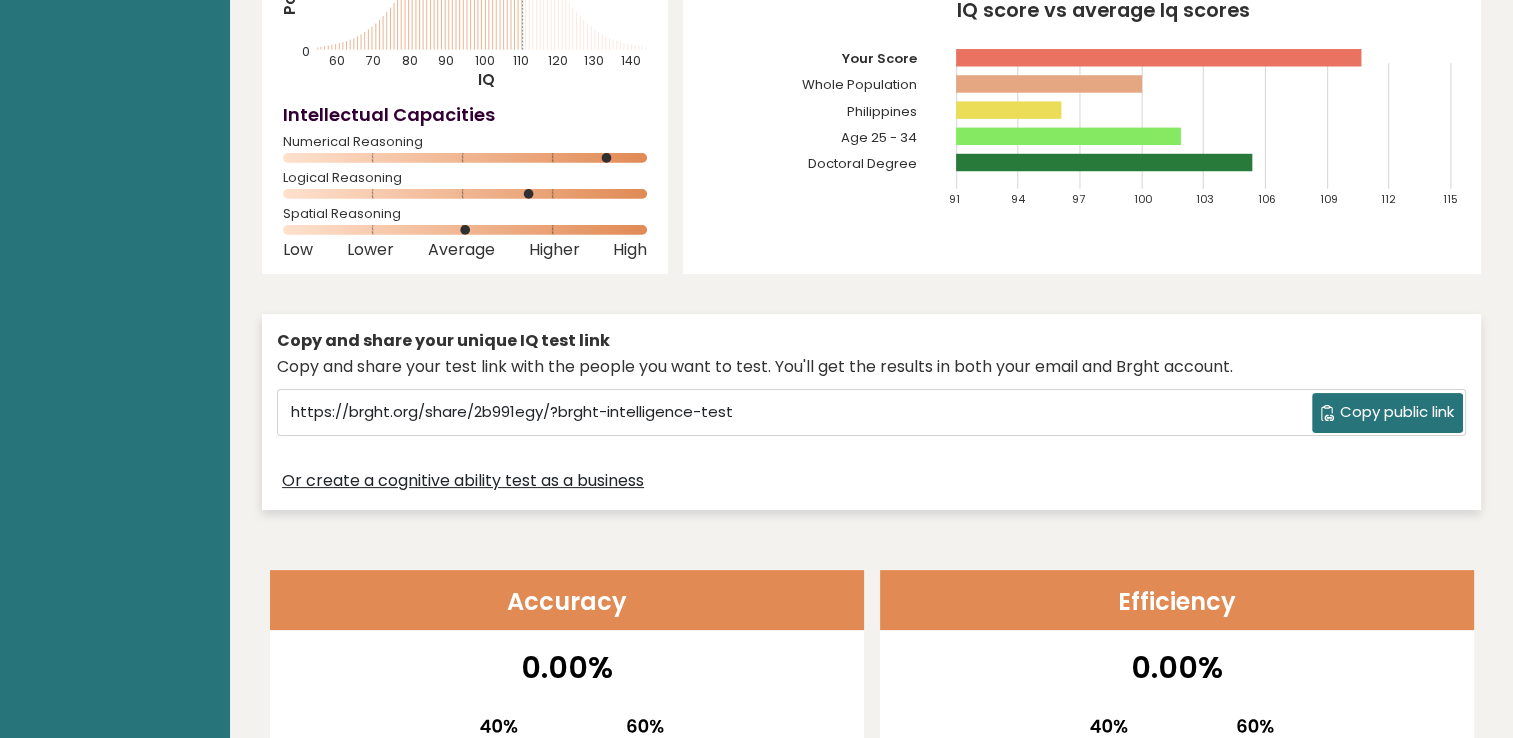 click on "76%
[NAME] performed better than
76% of all
people who finished the BRGHT IQ Test
On [DATE], [NAME]
Consigo finished the BRGHT IQ test. [NAME] performed better overall than
76% of all people who finished the test and
performed best on the
Numerical Reasoning section, with
a percentile score of 89%.
IQ score vs average Iq scores
91
94
97
100
103
106
109
112
115
Your Score
Whole Population" at bounding box center [1082, 28] 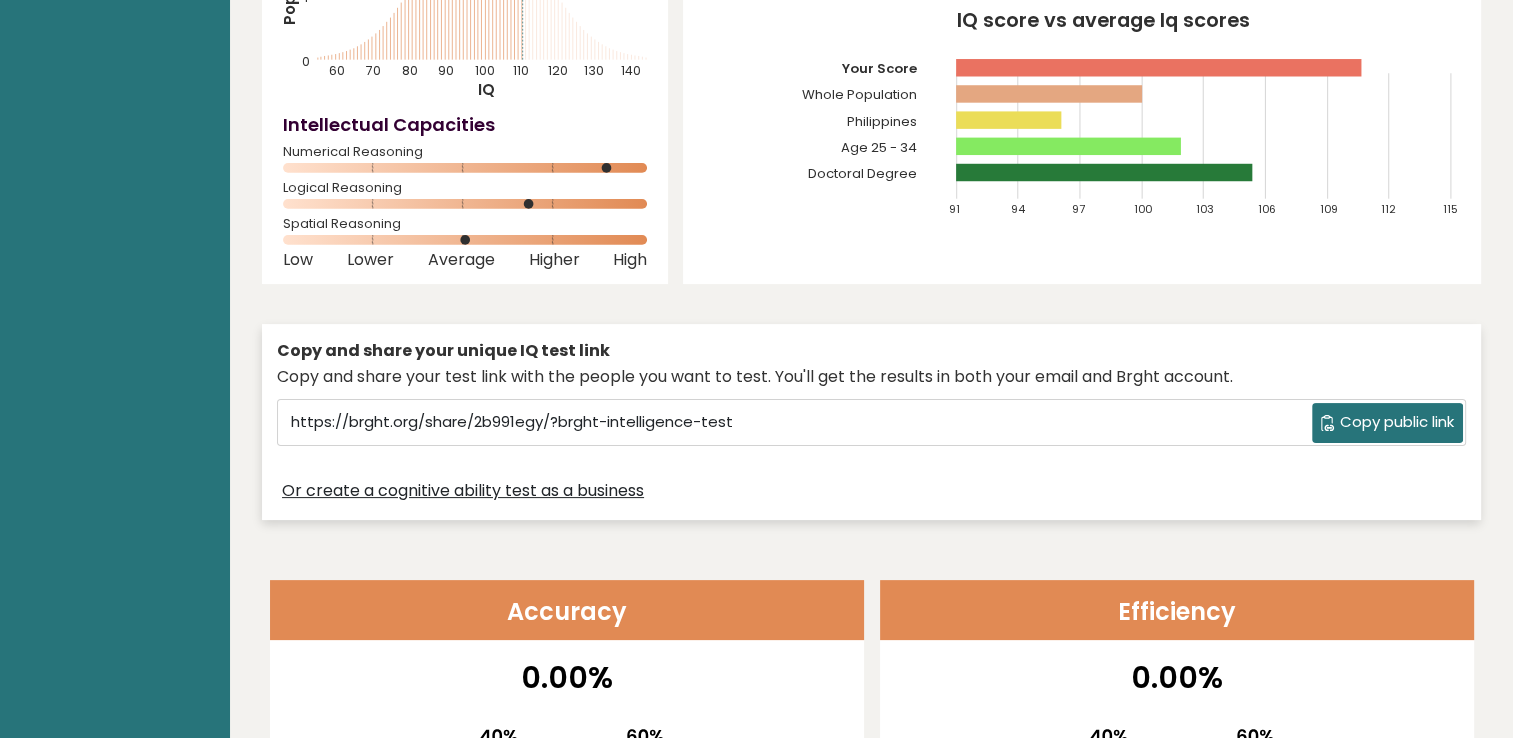 scroll, scrollTop: 0, scrollLeft: 0, axis: both 